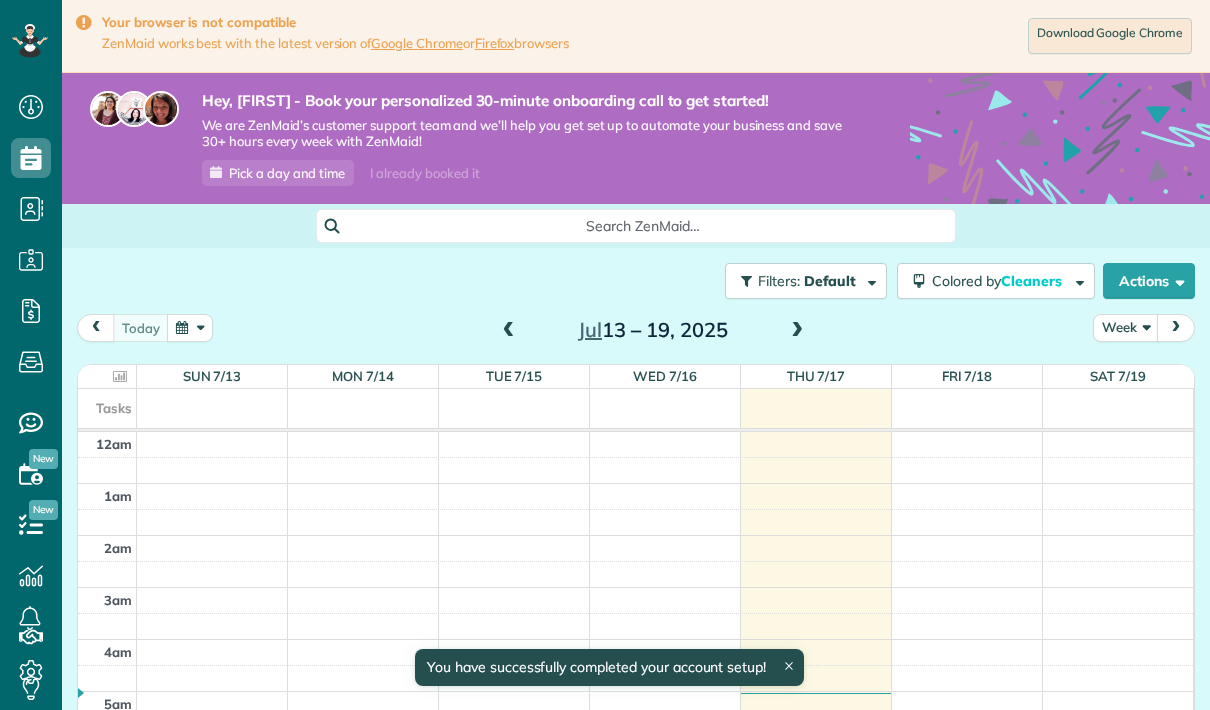 scroll, scrollTop: 0, scrollLeft: 0, axis: both 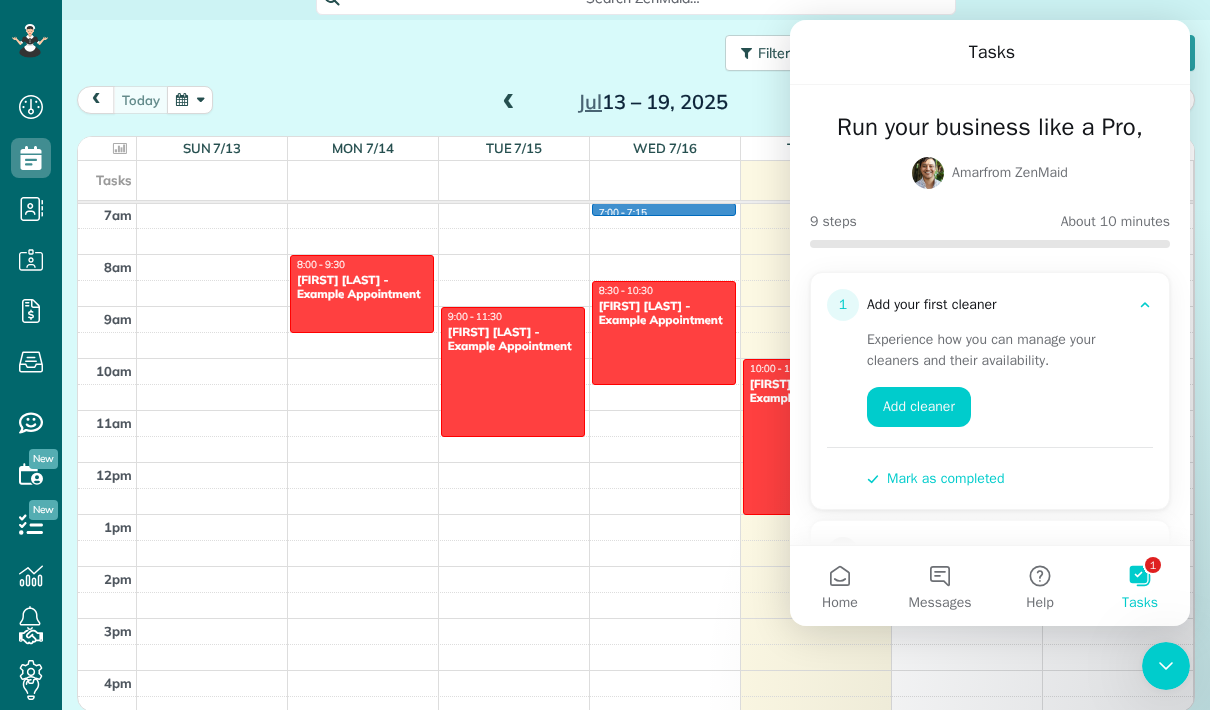 click on "12am 1am 2am 3am 4am 5am 6am 7am 8am 9am 10am 11am 12pm 1pm 2pm 3pm 4pm 5pm 6pm 7pm 8pm 9pm 10pm 11pm" at bounding box center [635, 462] 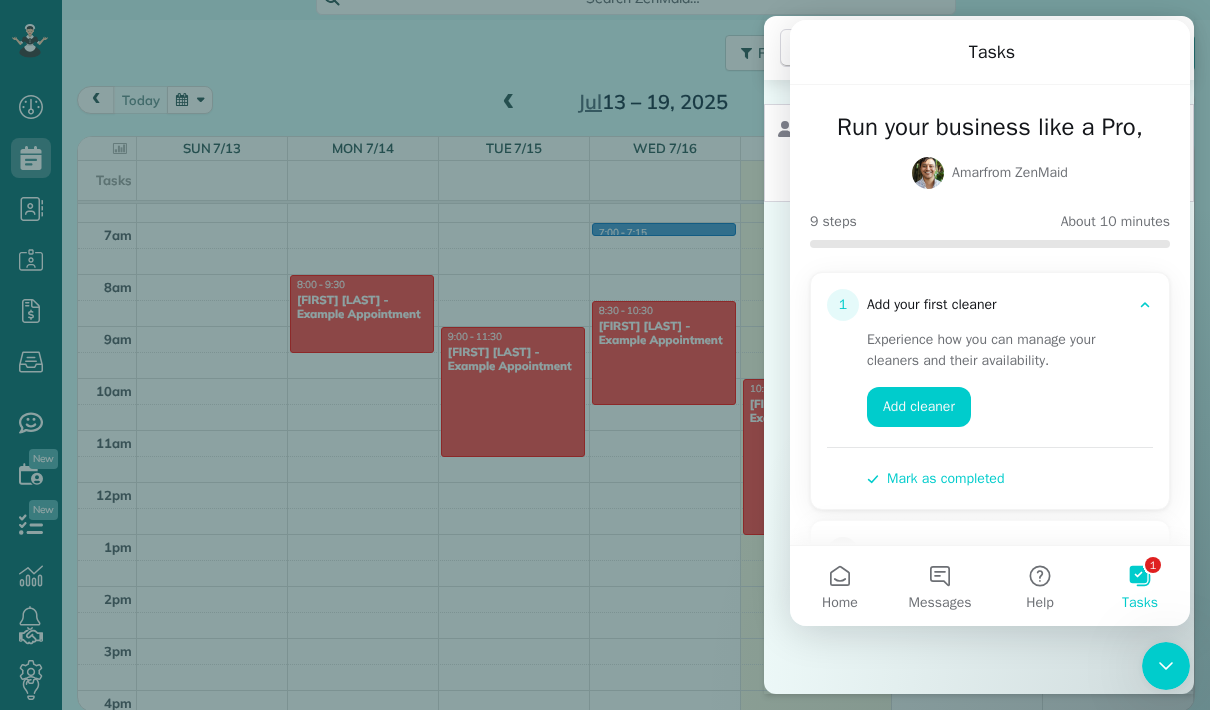 click on "Amar  from ZenMaid" at bounding box center (1010, 173) 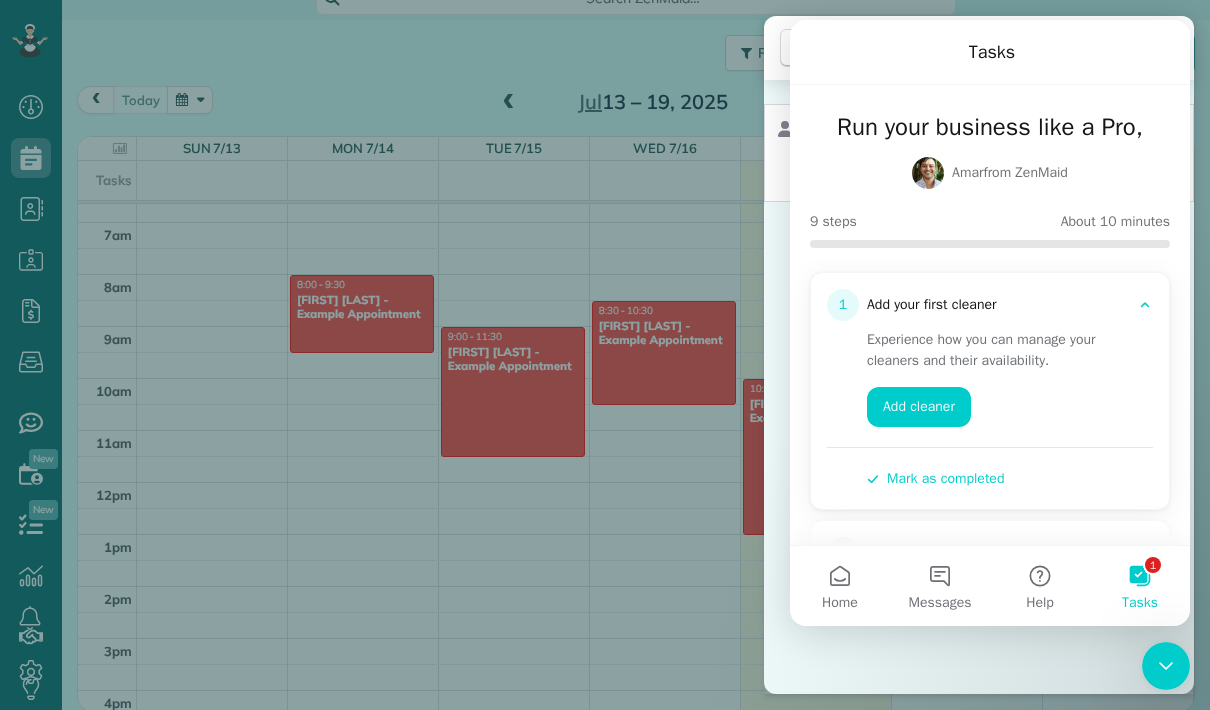 click on "Cancel New appointment Select a contact Add new" at bounding box center (605, 355) 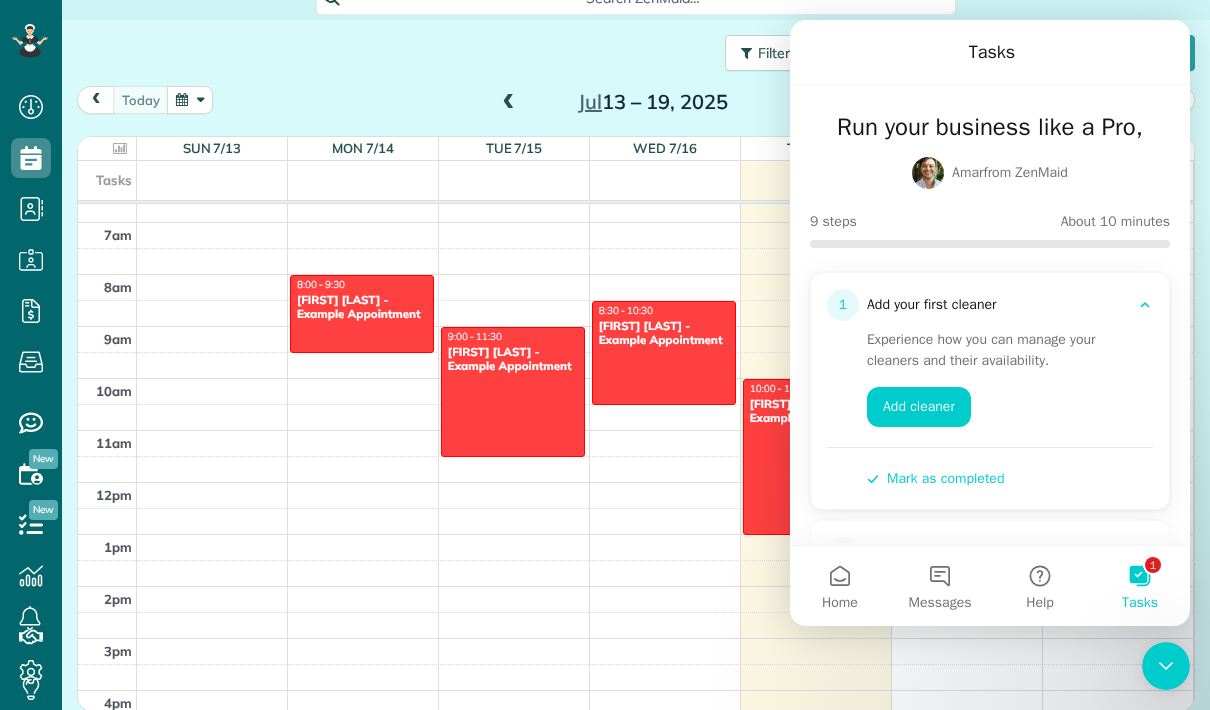 click 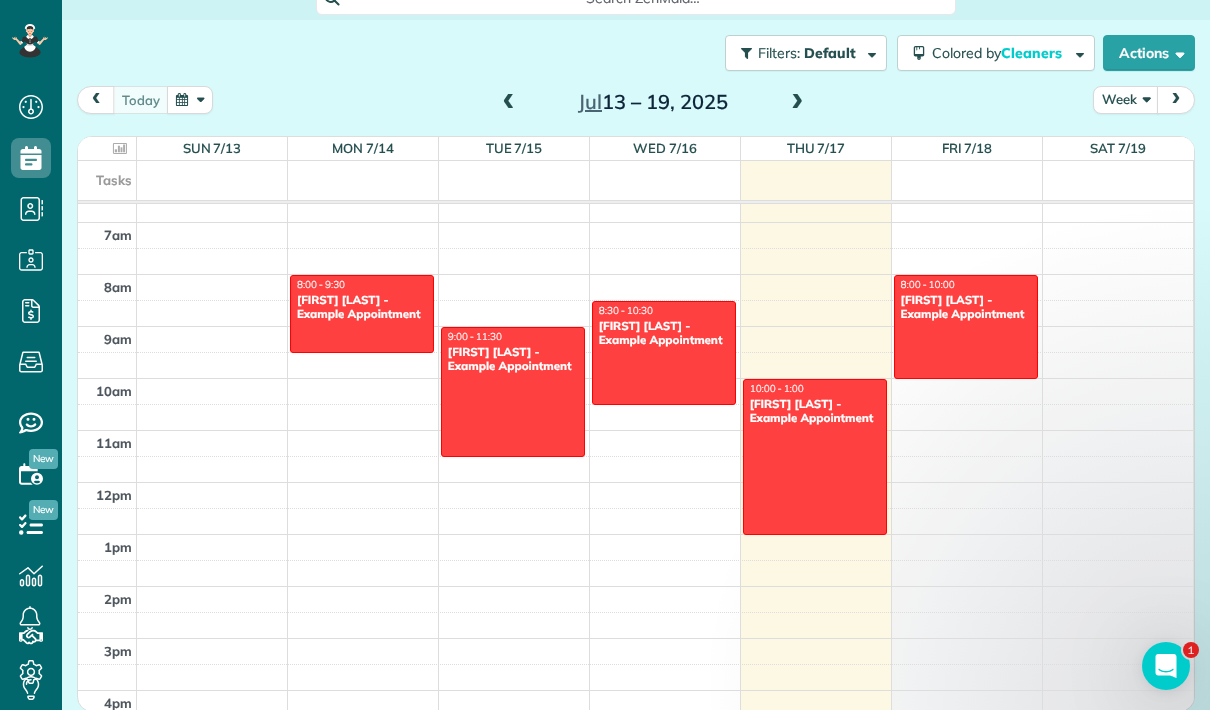 scroll, scrollTop: 0, scrollLeft: 0, axis: both 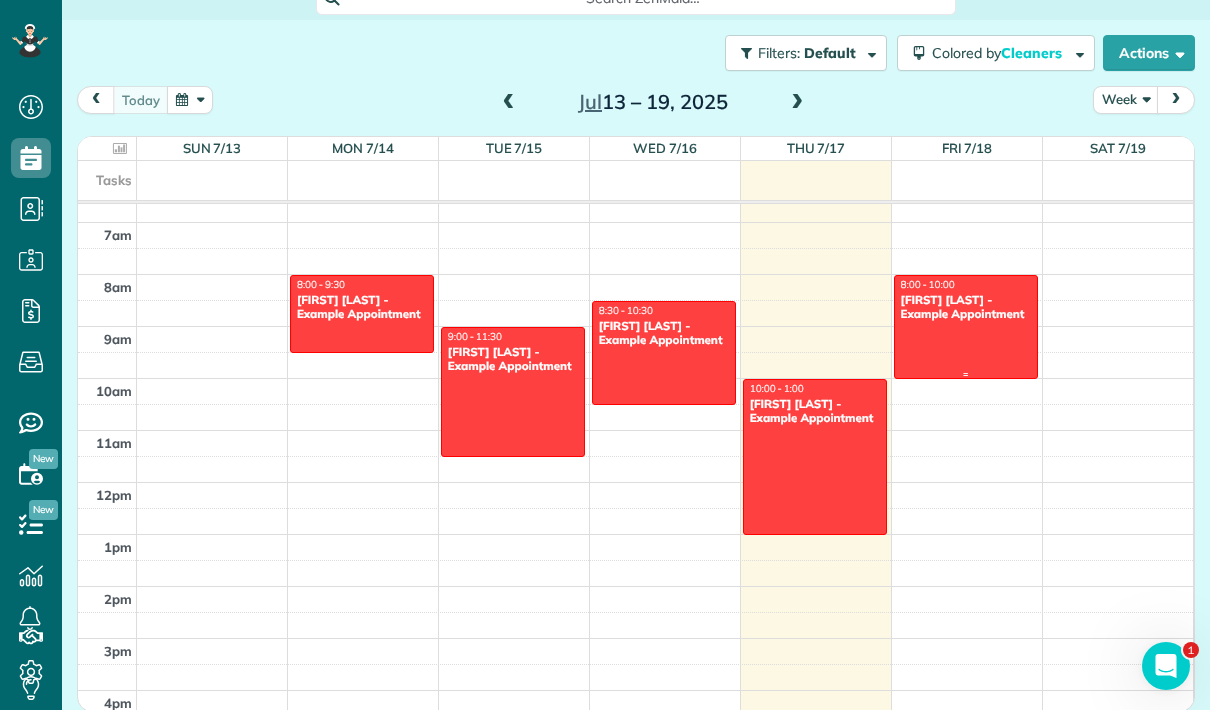 click at bounding box center [966, 327] 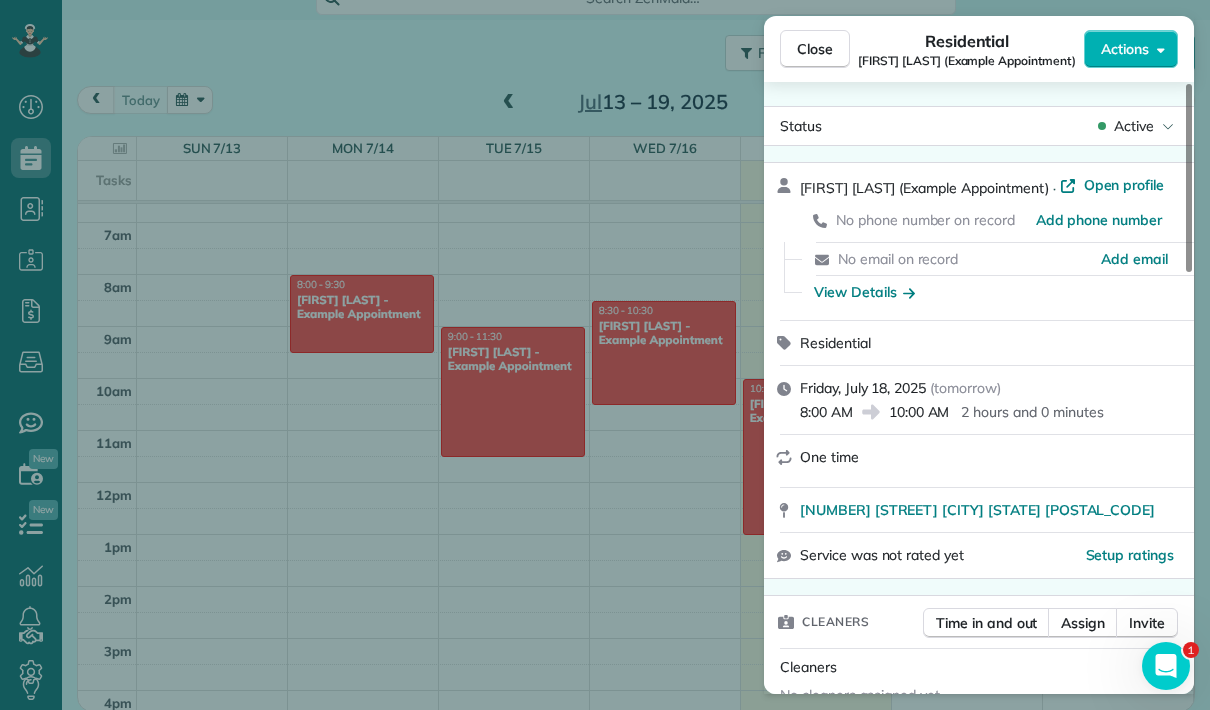 click on "Close Residential Chris Schwab (Example Appointment) Actions Status Active Chris Schwab (Example Appointment) · Open profile No phone number on record Add phone number No email on record Add email View Details Residential Friday, July 18, 2025 ( tomorrow ) 8:00 AM 10:00 AM 2 hours and 0 minutes One time 8920 Wilshire Boulevard Beverly Hills CA 90211 Service was not rated yet Setup ratings Cleaners Time in and out Assign Invite Cleaners No cleaners assigned yet Checklist Try Now Keep this appointment up to your standards. Stay on top of every detail, keep your cleaners organised, and your client happy. Assign a checklist Watch a 5 min demo Billing Billing actions Price $0.00 Overcharge $0.00 Discount $0.00 Coupon discount - Primary tax - Secondary tax - Total appointment price $0.00 Tips collected New feature! $0.00 Mark as paid Total including tip $0.00 Get paid online in no-time! Send an invoice and reward your cleaners with tips Charge customer credit card Appointment custom fields Work items Notes 1 0 ( )" at bounding box center (605, 355) 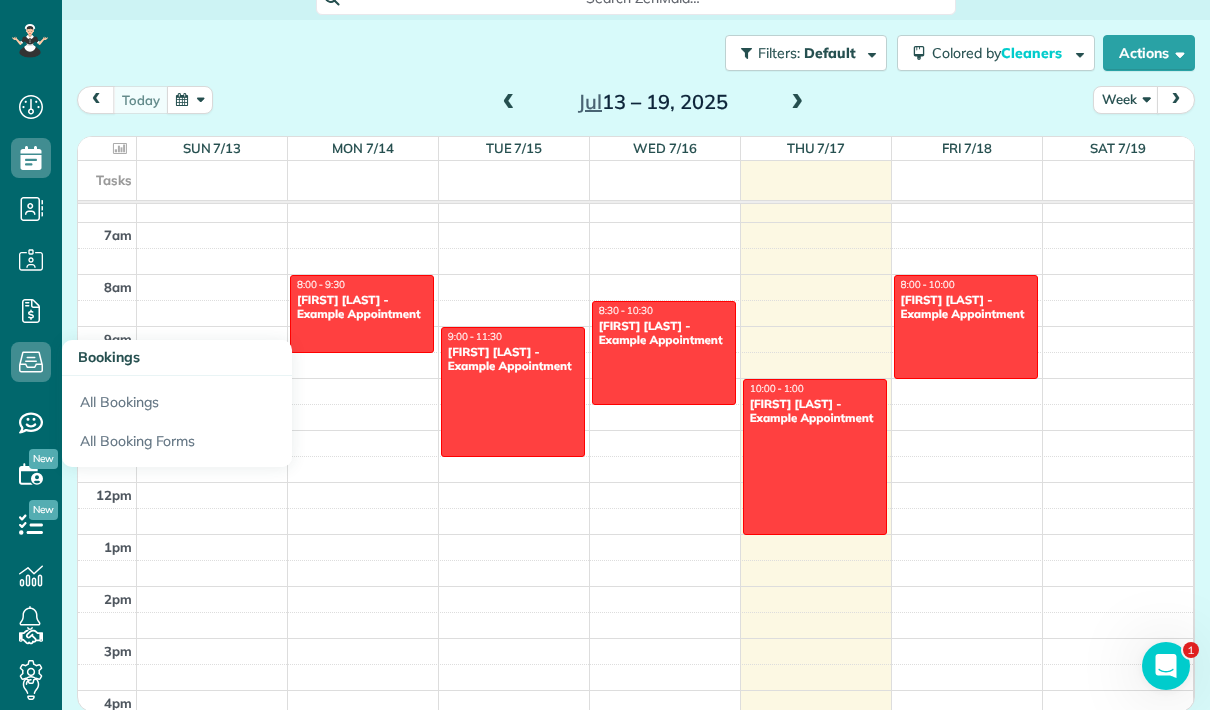 click on "Bookings" at bounding box center [31, 362] 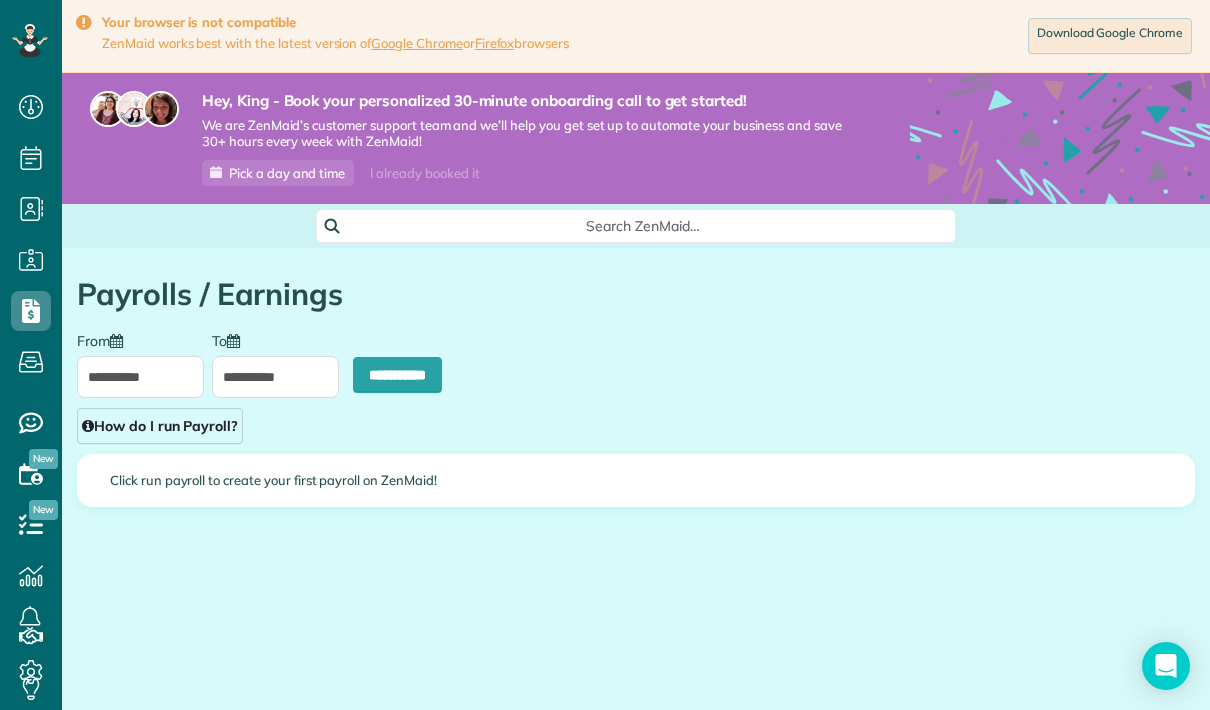 scroll, scrollTop: 0, scrollLeft: 0, axis: both 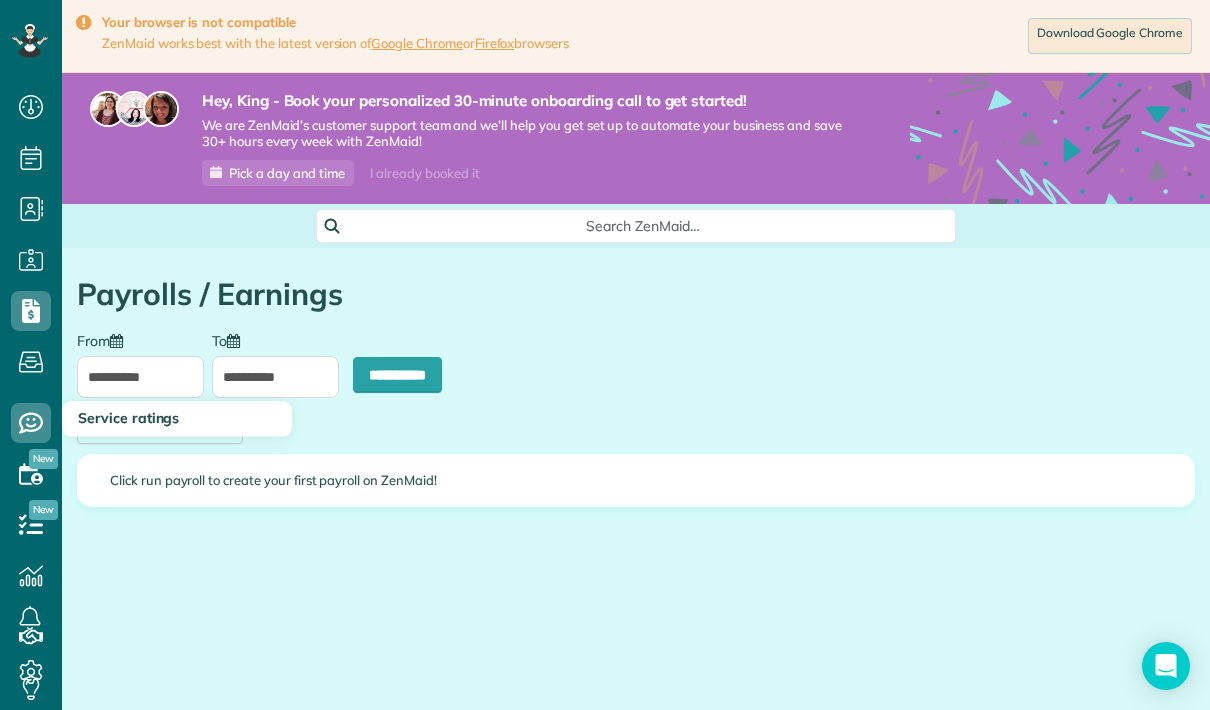 click on "Service ratings" at bounding box center (31, 443) 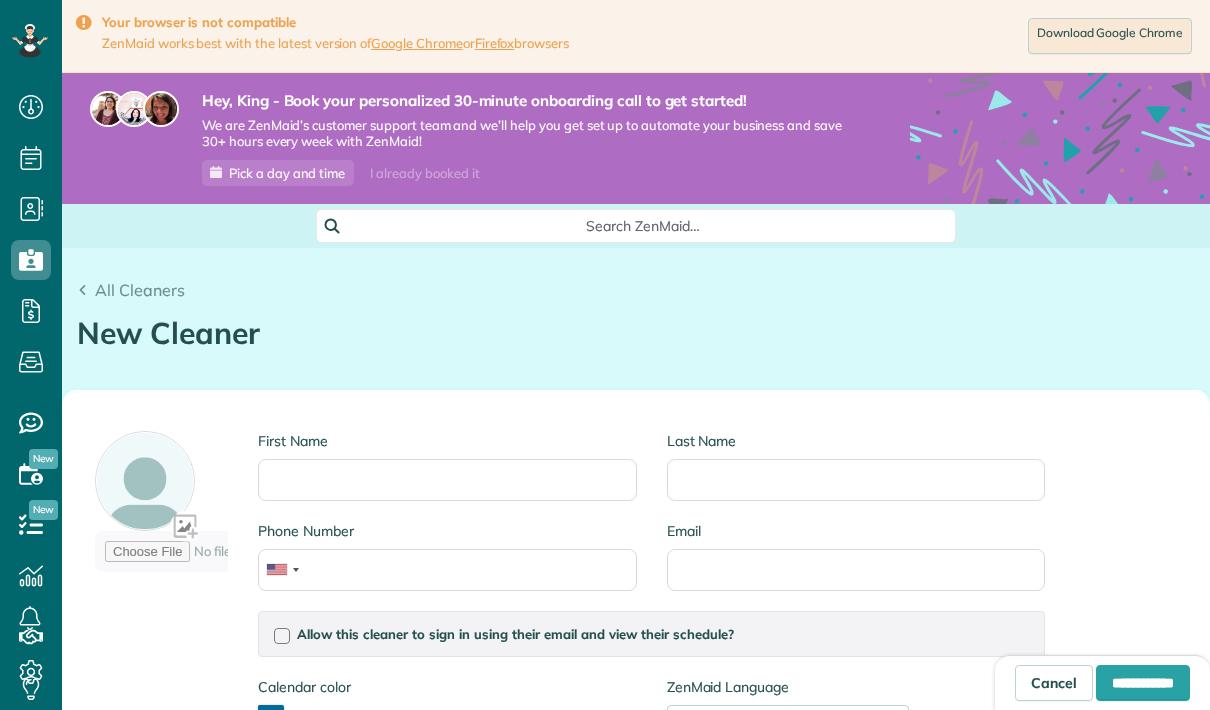 scroll, scrollTop: 0, scrollLeft: 0, axis: both 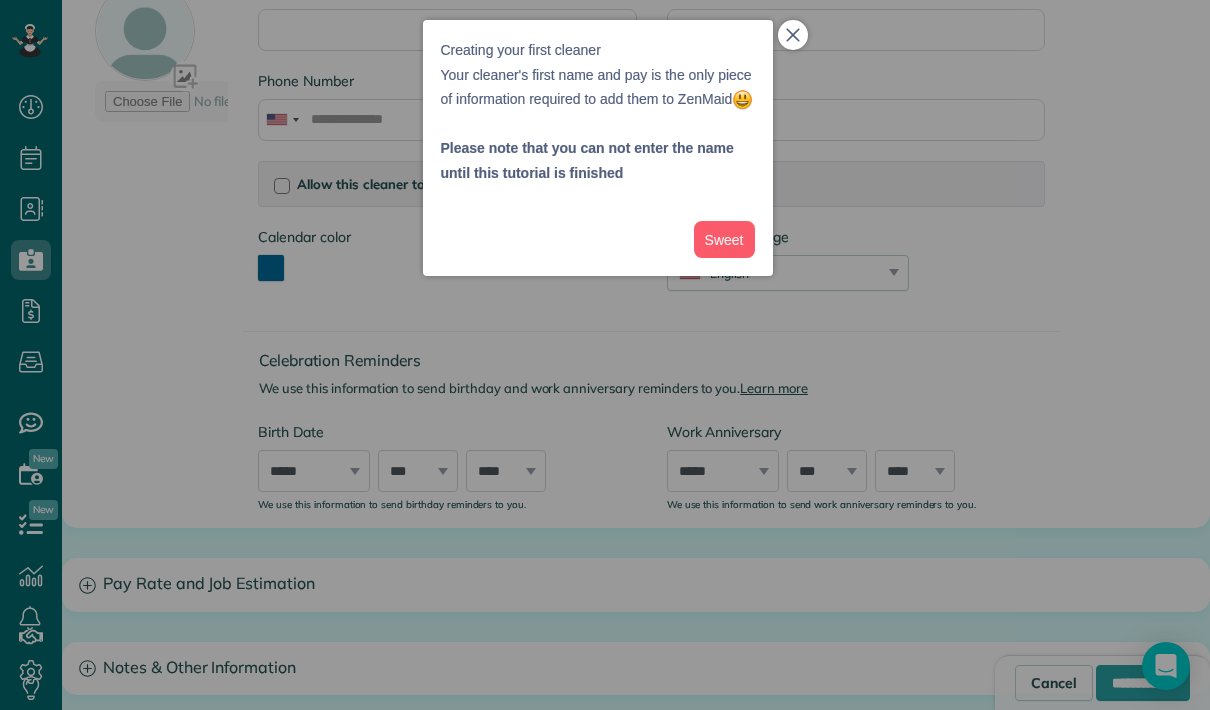 click 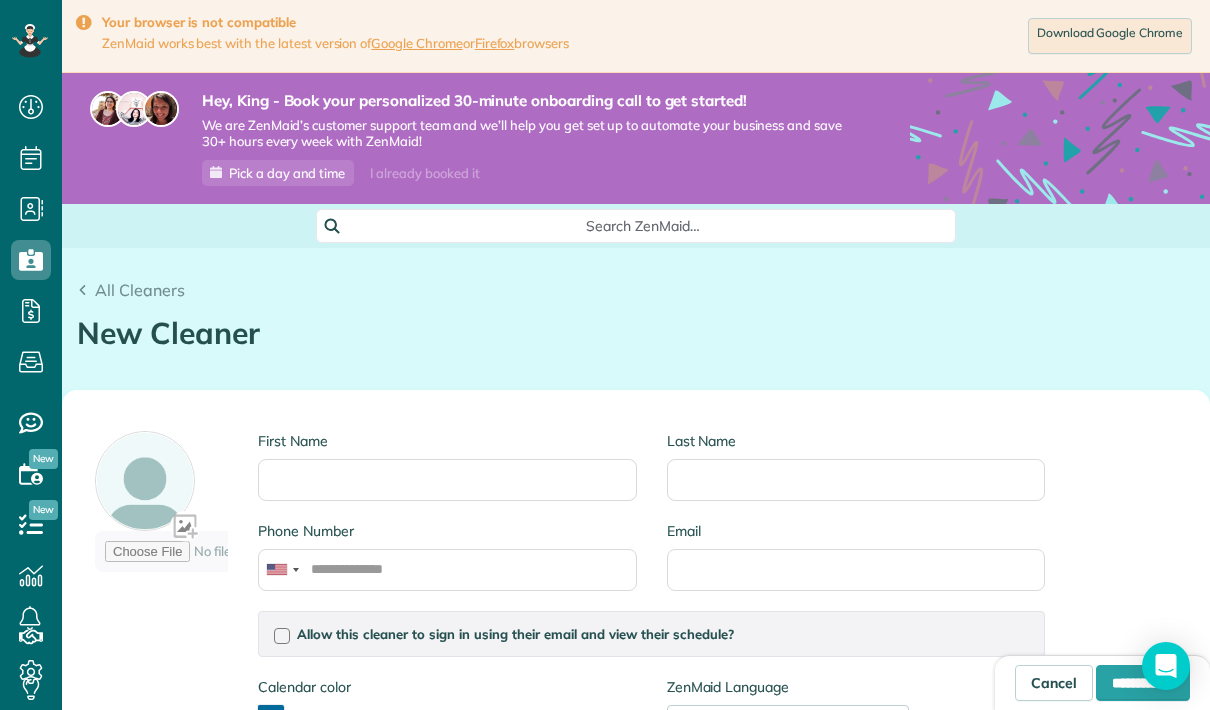 scroll, scrollTop: 0, scrollLeft: 0, axis: both 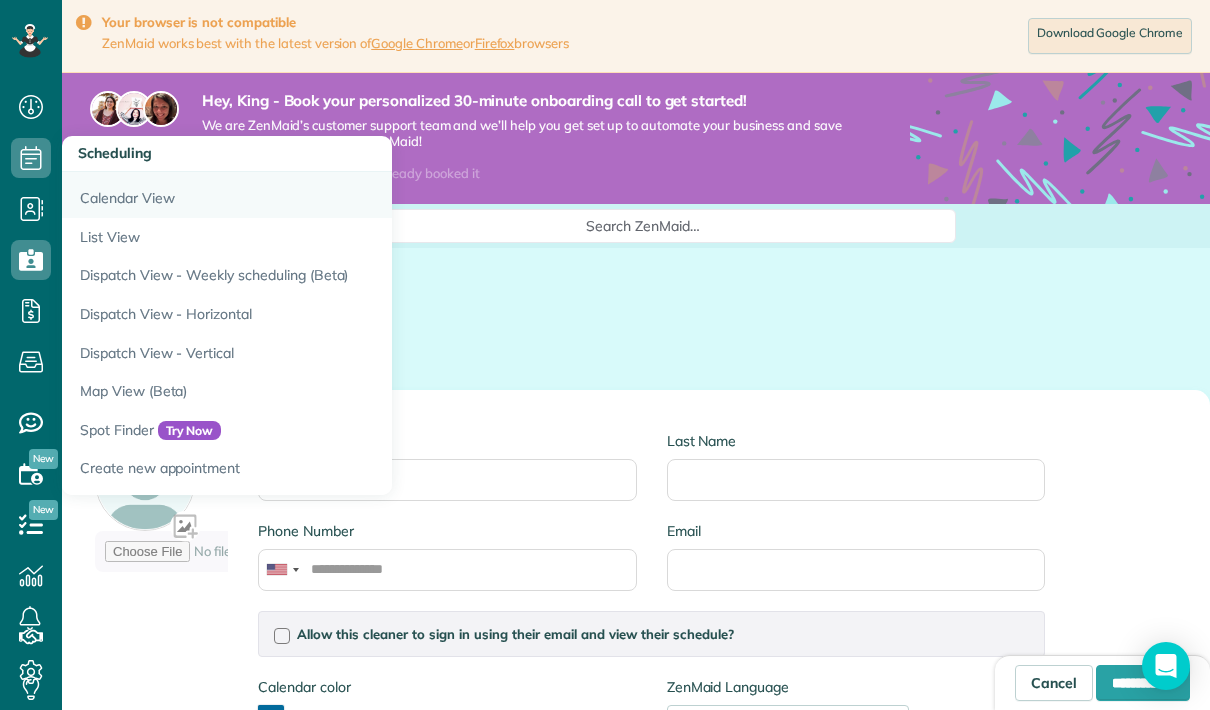 click on "Calendar View" at bounding box center [312, 195] 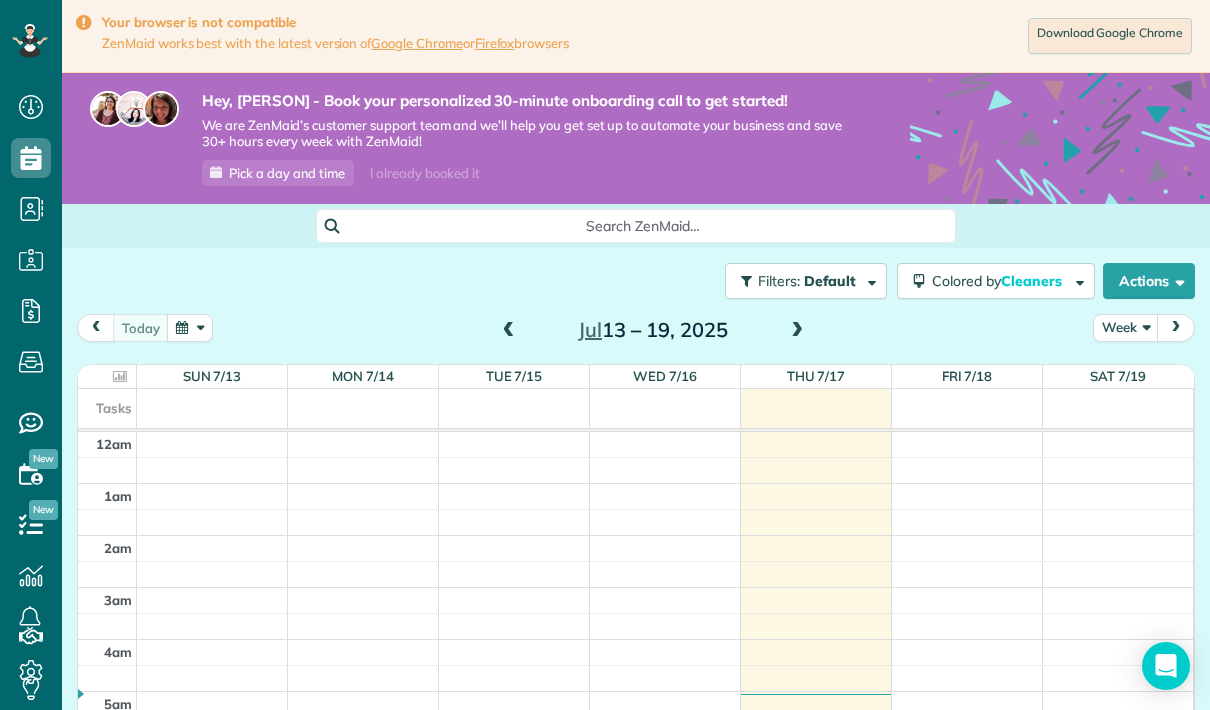 scroll, scrollTop: 0, scrollLeft: 0, axis: both 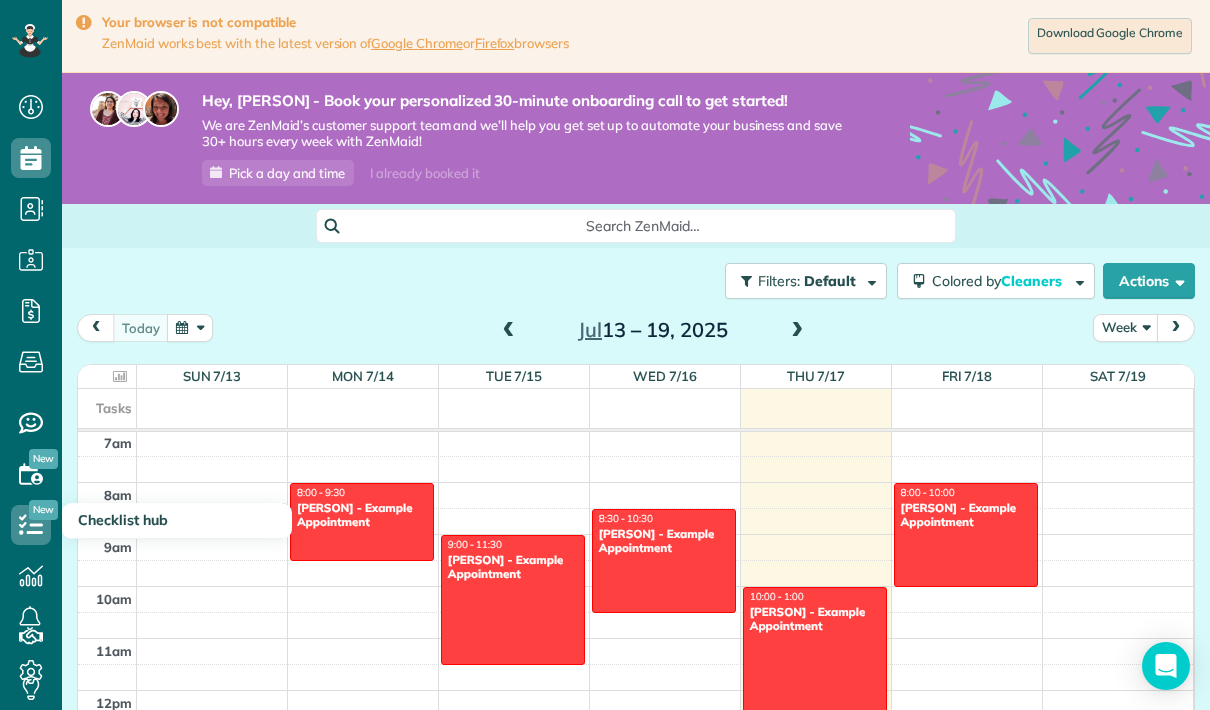 click 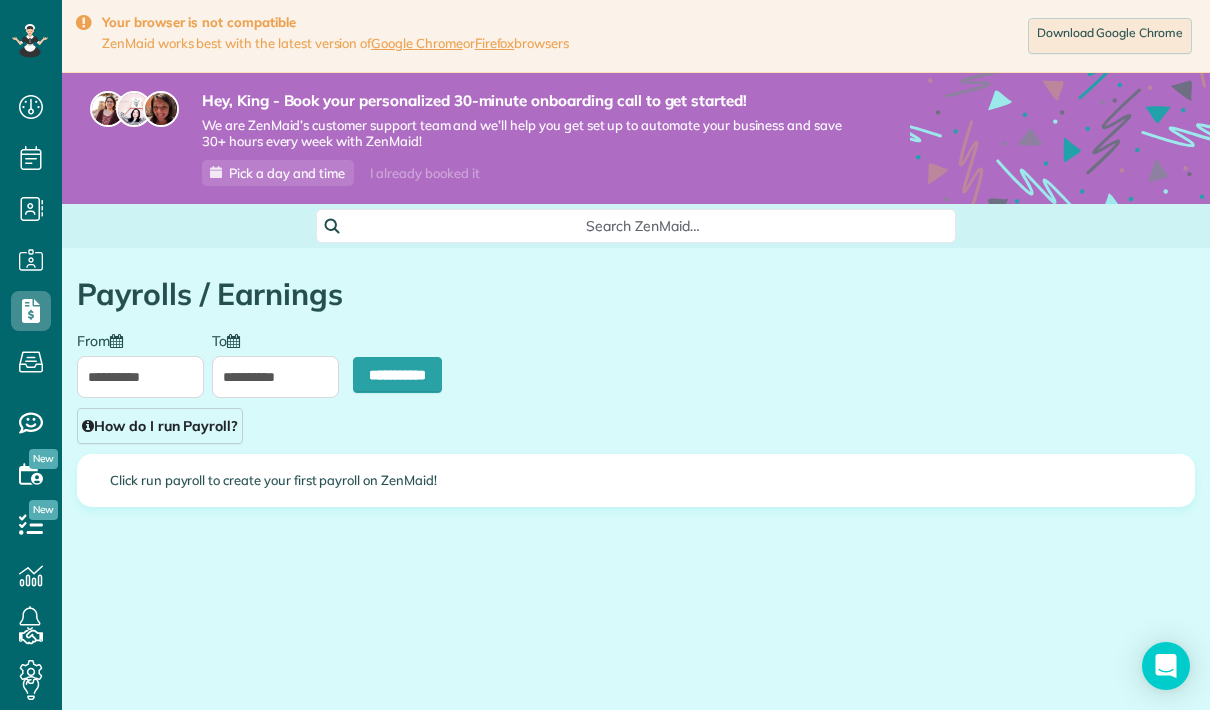 scroll, scrollTop: 0, scrollLeft: 0, axis: both 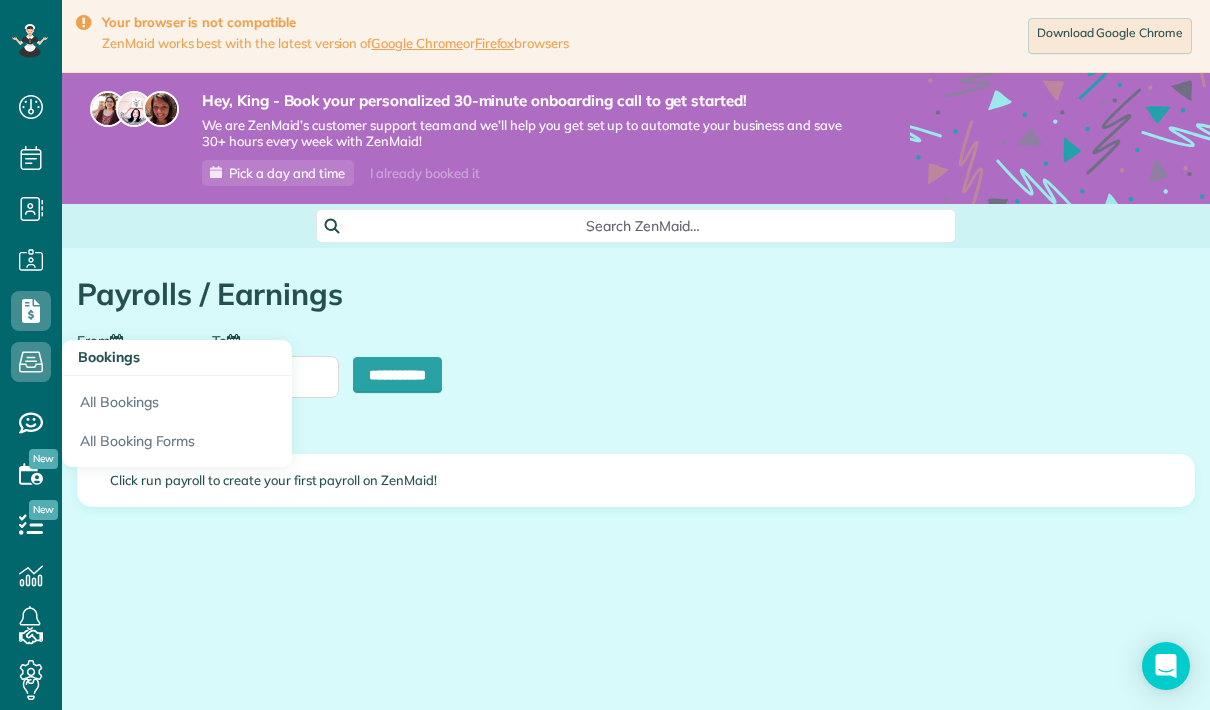 type on "**********" 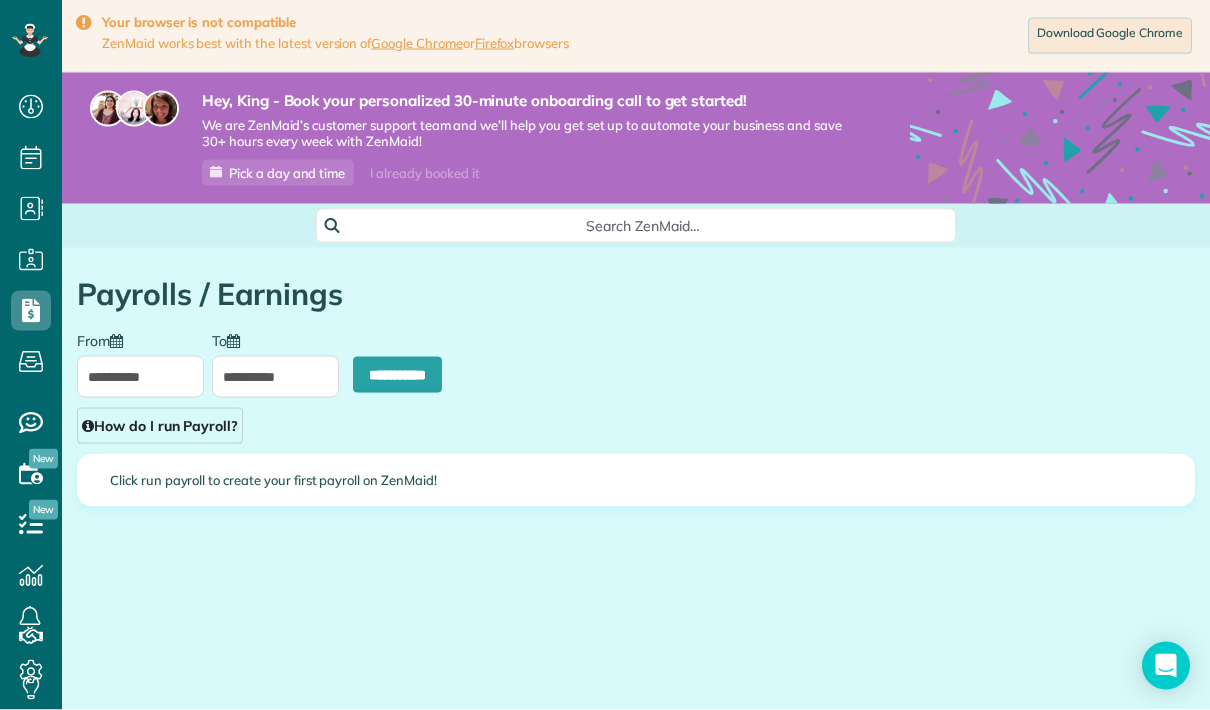 scroll, scrollTop: 80, scrollLeft: 0, axis: vertical 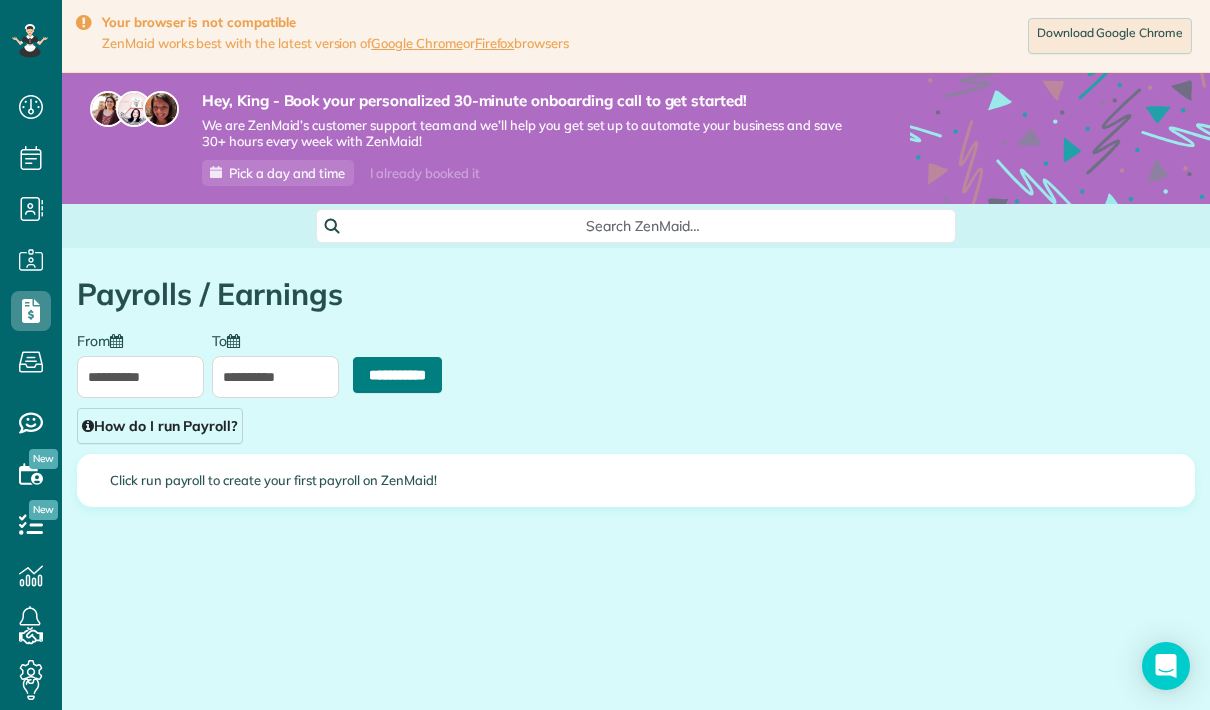 click on "**********" at bounding box center [397, 375] 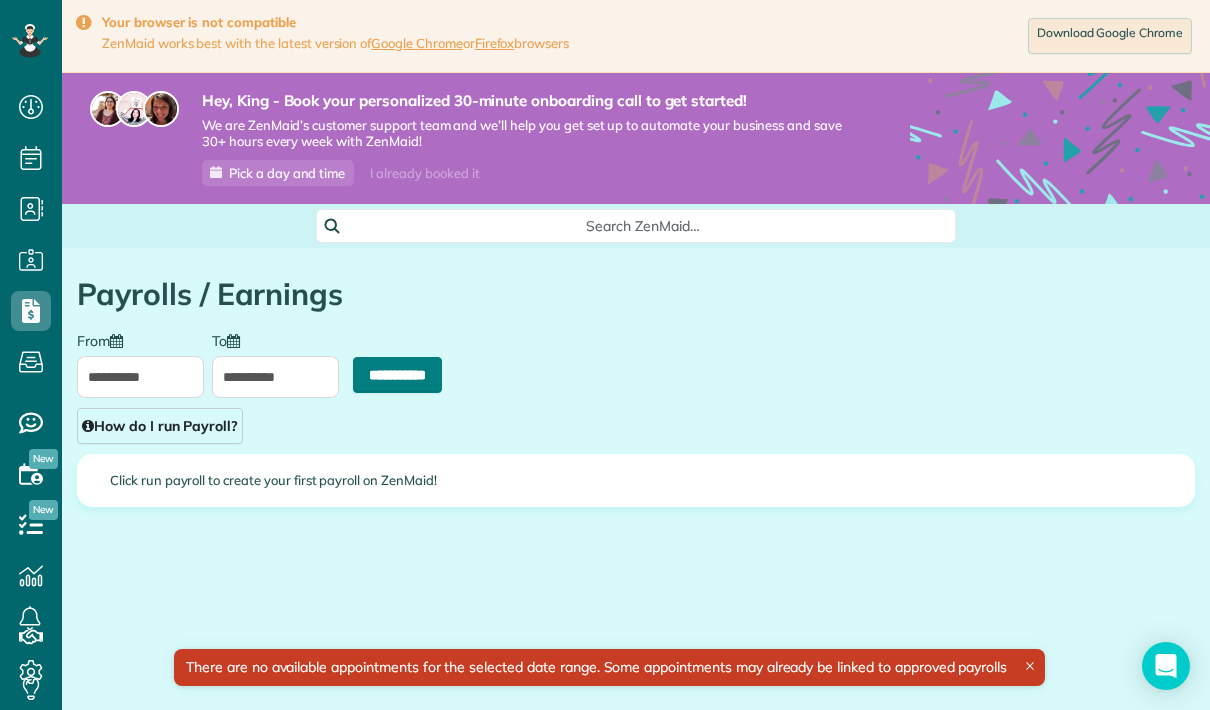 scroll, scrollTop: 0, scrollLeft: 0, axis: both 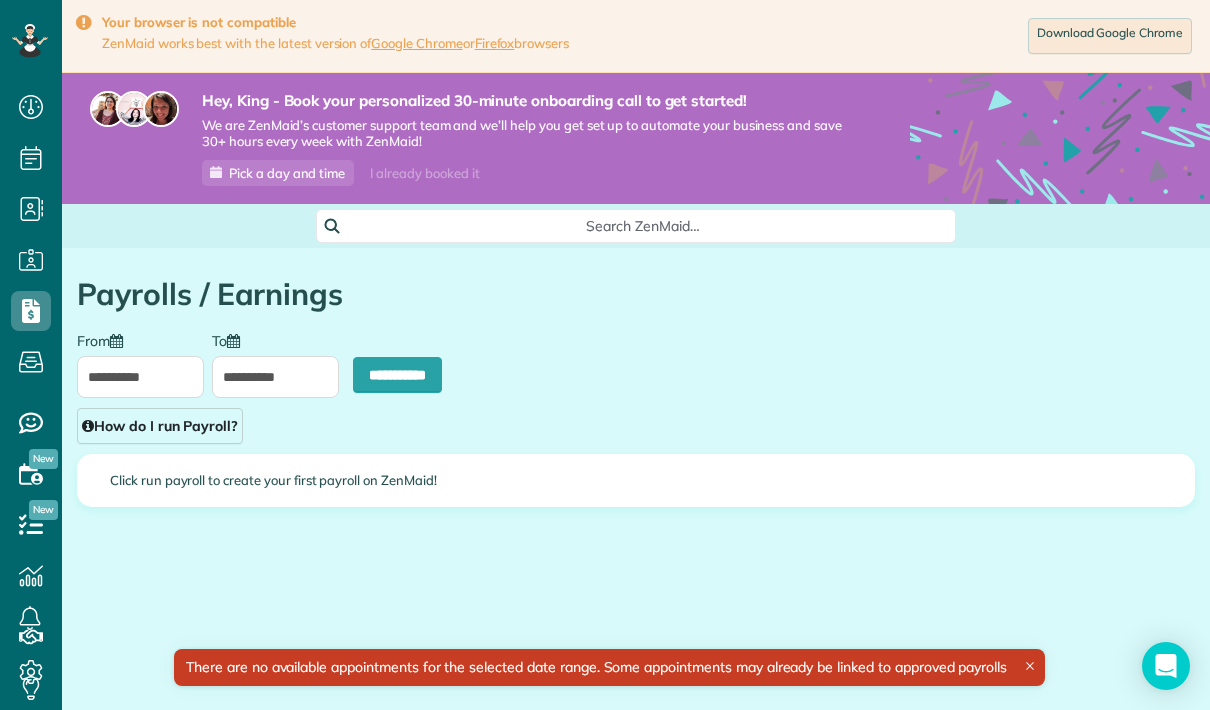 type on "**********" 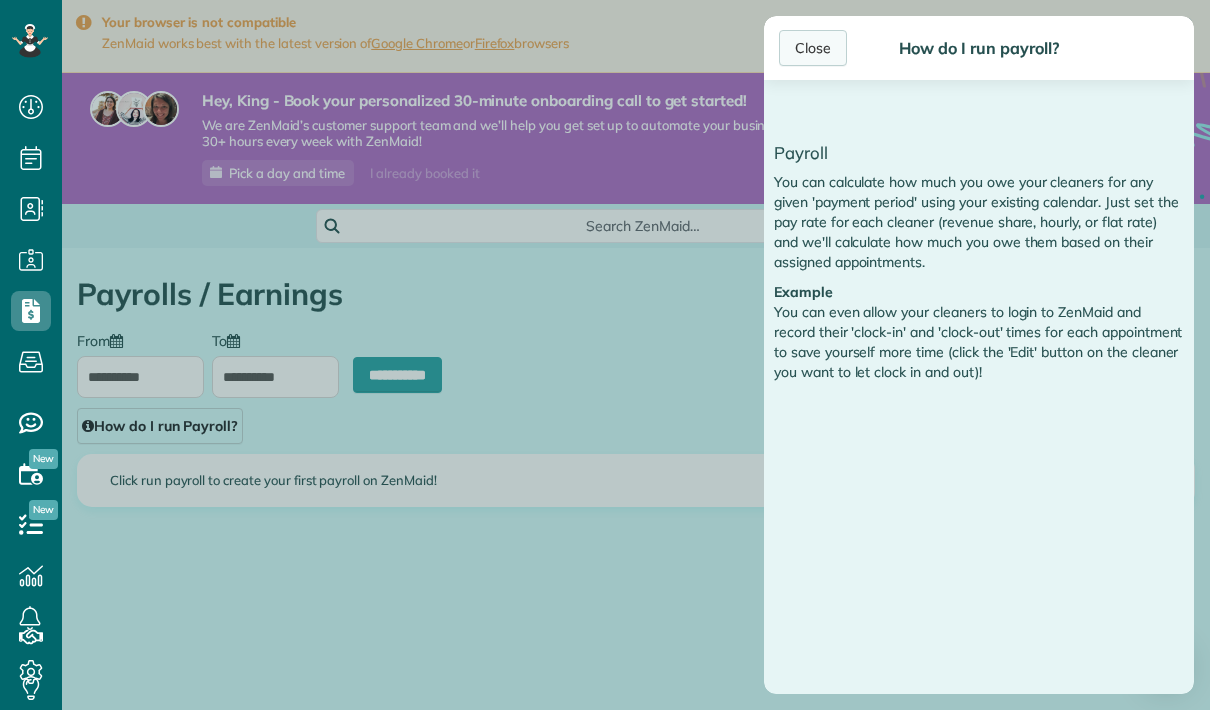 click on "Close" at bounding box center (813, 48) 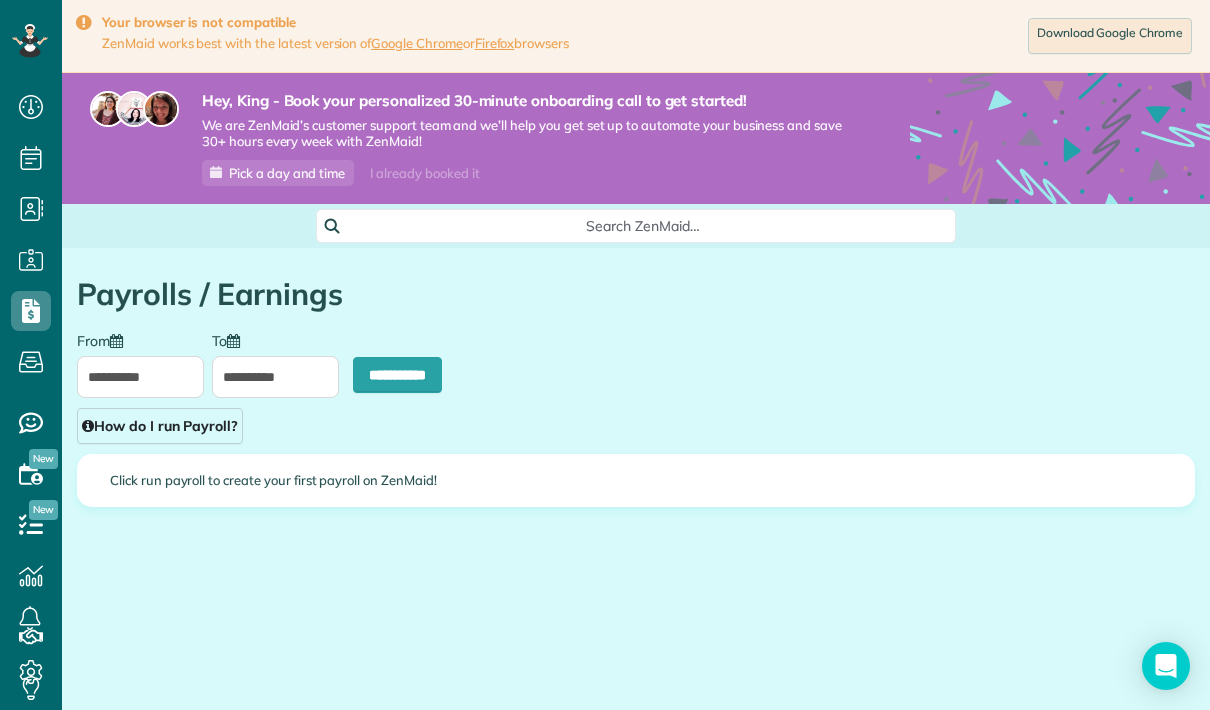 click on "Hey, King - Book your personalized 30-minute onboarding call to get started!
We are ZenMaid’s customer support team and we’ll help you get set up to automate your business and save 30+ hours every week with ZenMaid!
Pick a day and time
I already booked it" at bounding box center (510, 138) 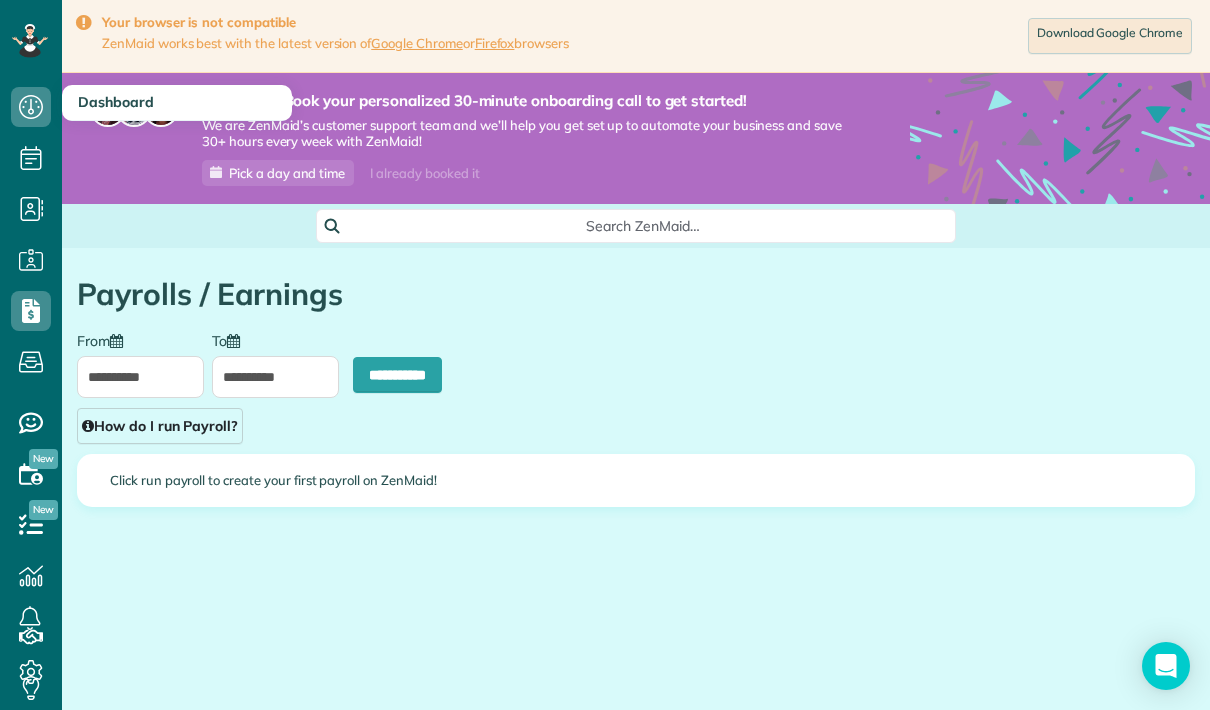 click on "Dashboard" at bounding box center [31, 107] 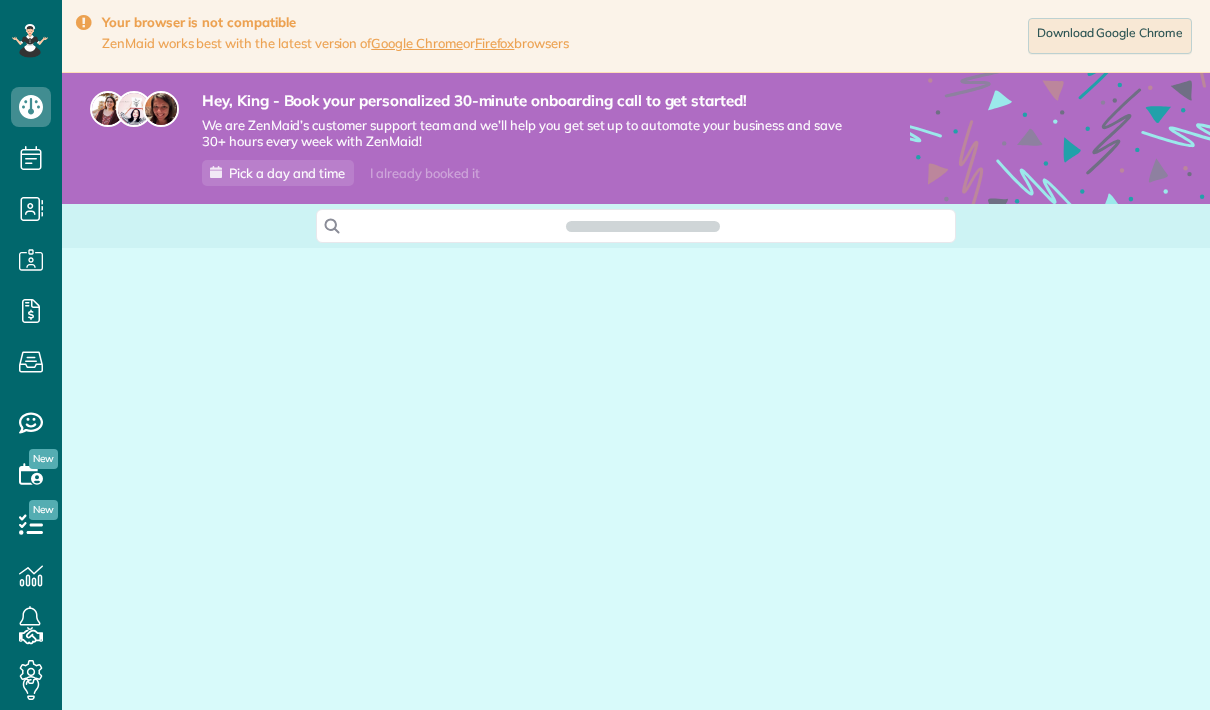 scroll, scrollTop: 0, scrollLeft: 0, axis: both 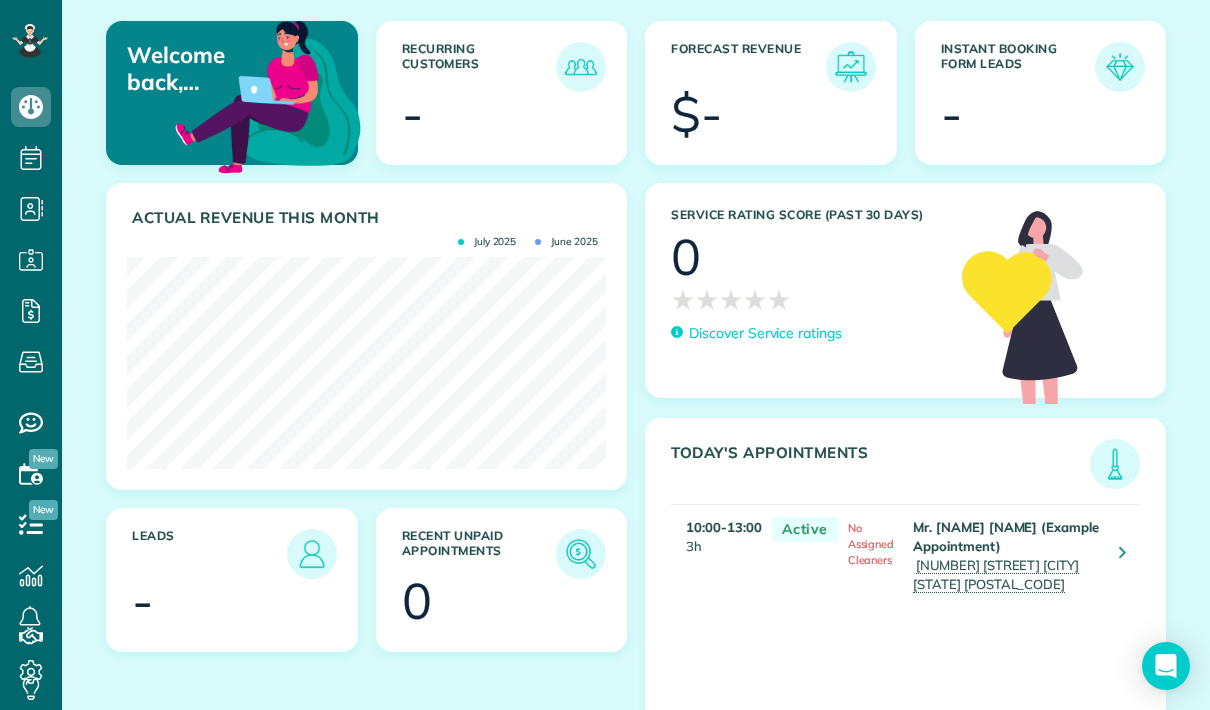 click on "Instant Booking Form Leads
-" at bounding box center [1041, 93] 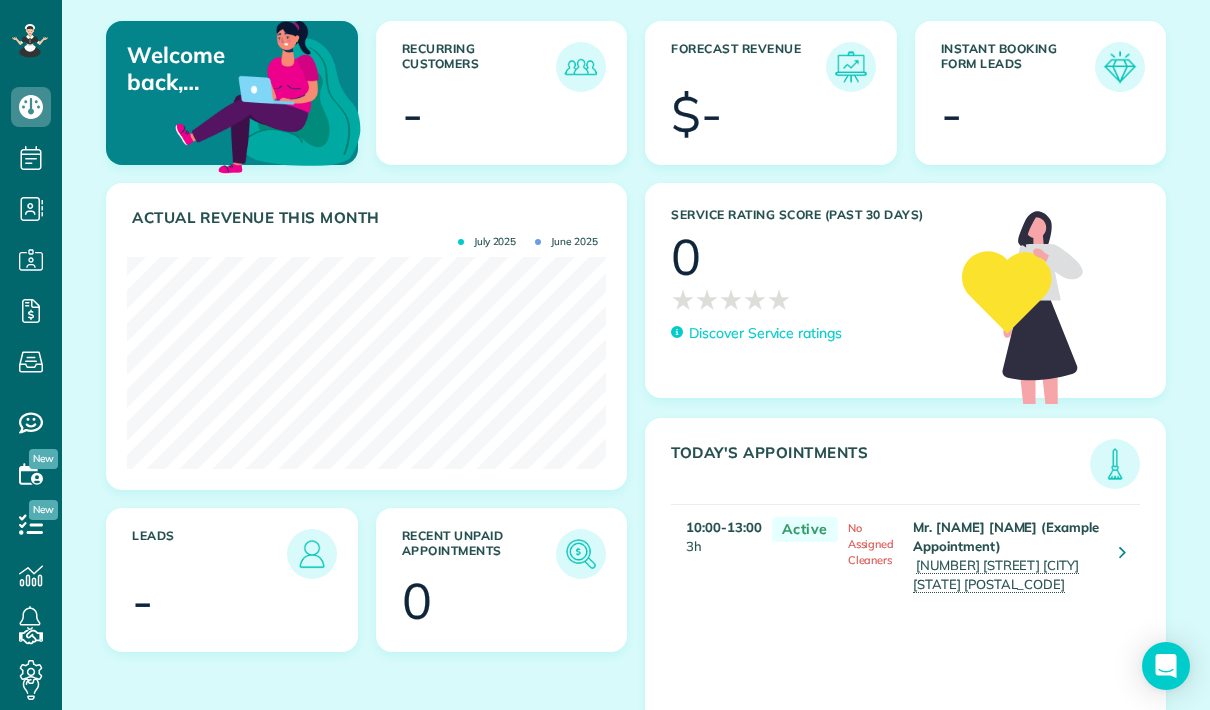 click at bounding box center [1120, 67] 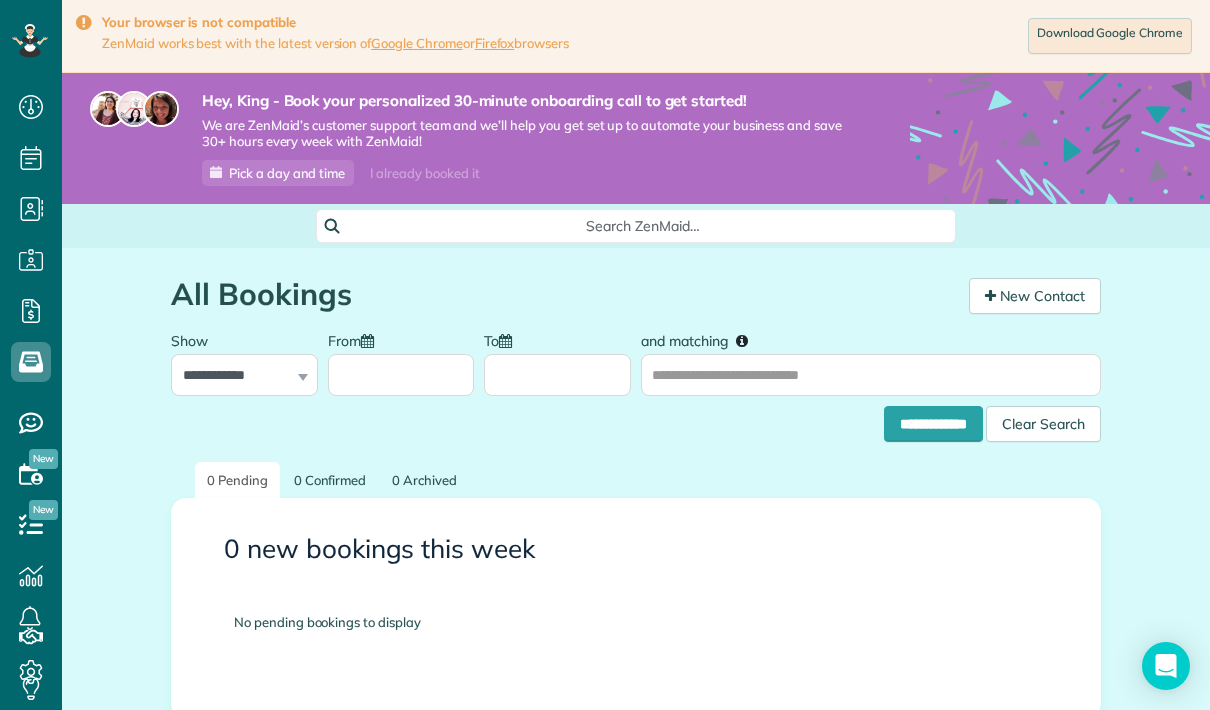 scroll, scrollTop: 0, scrollLeft: 0, axis: both 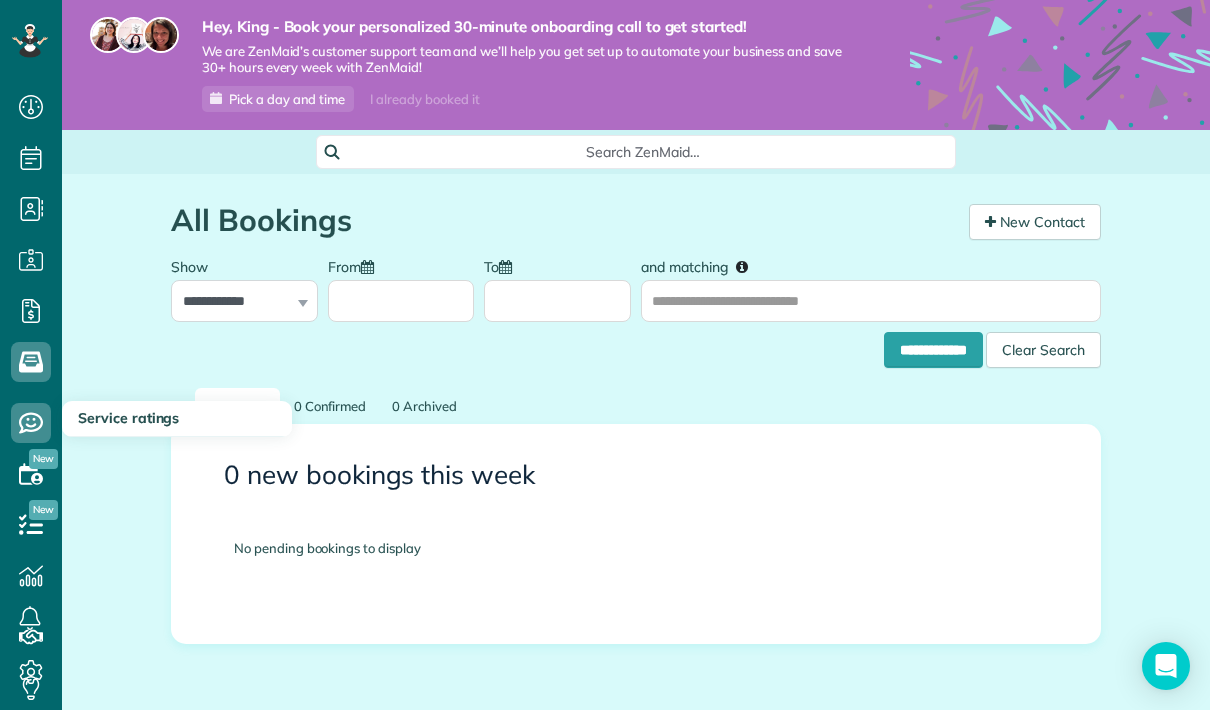 click 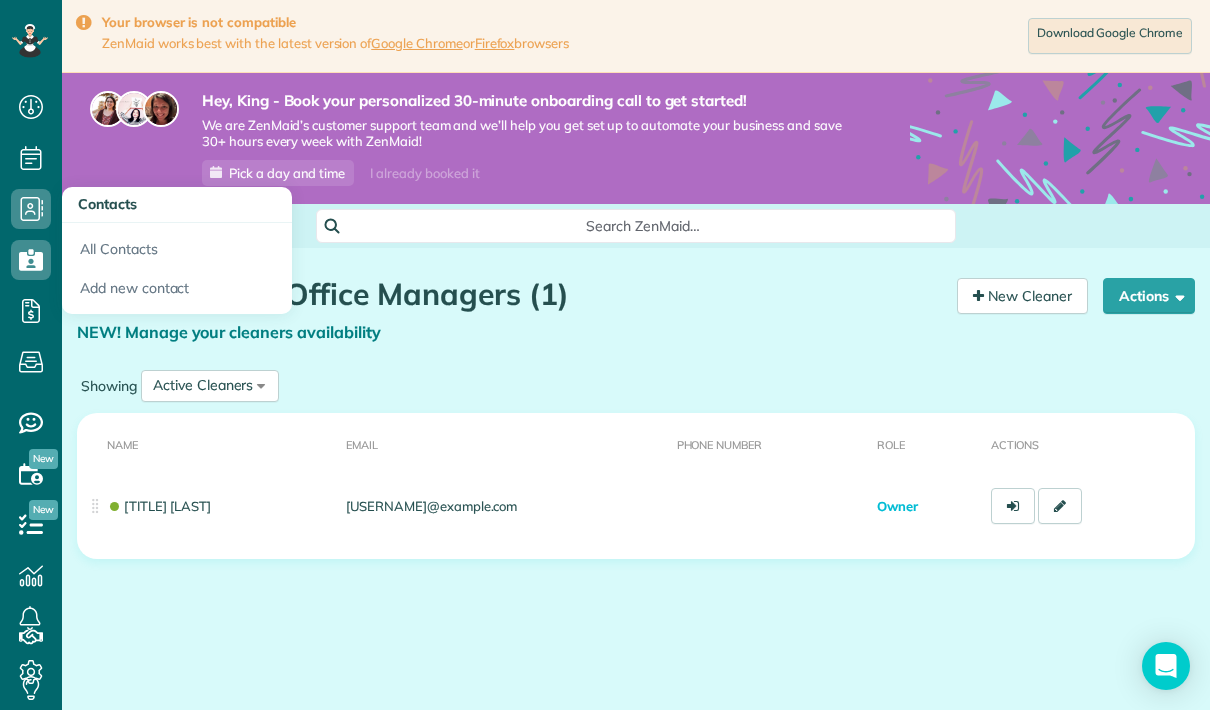 scroll, scrollTop: 0, scrollLeft: 0, axis: both 